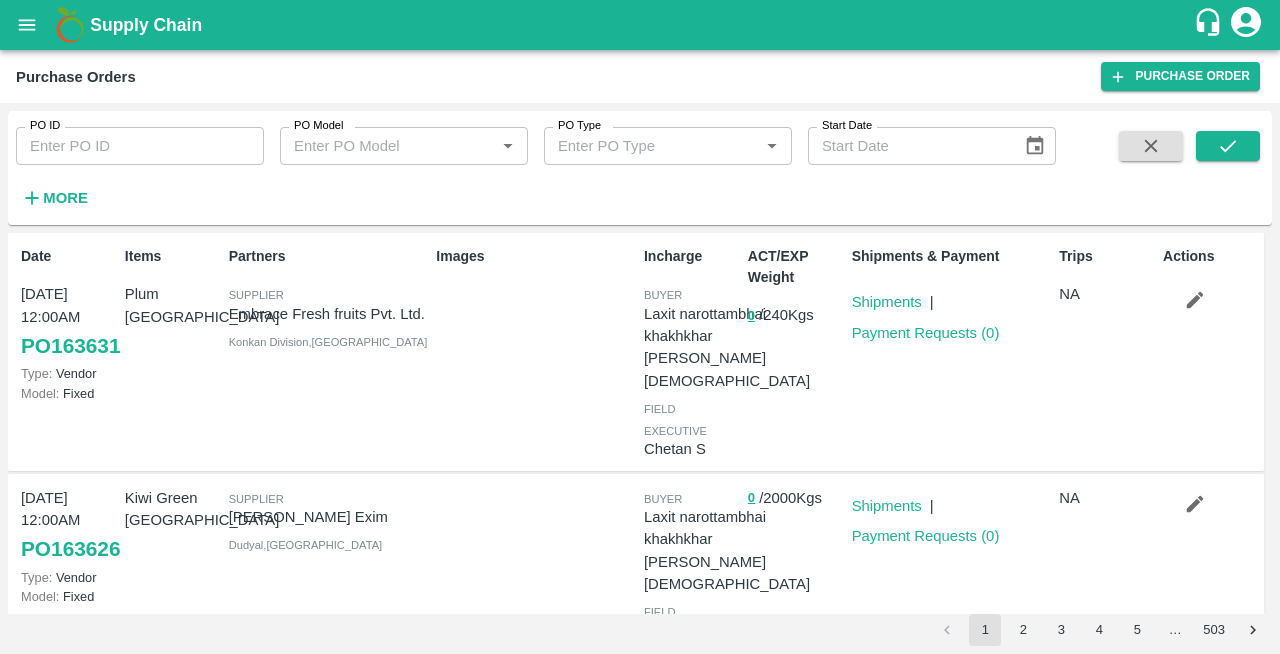 scroll, scrollTop: 0, scrollLeft: 0, axis: both 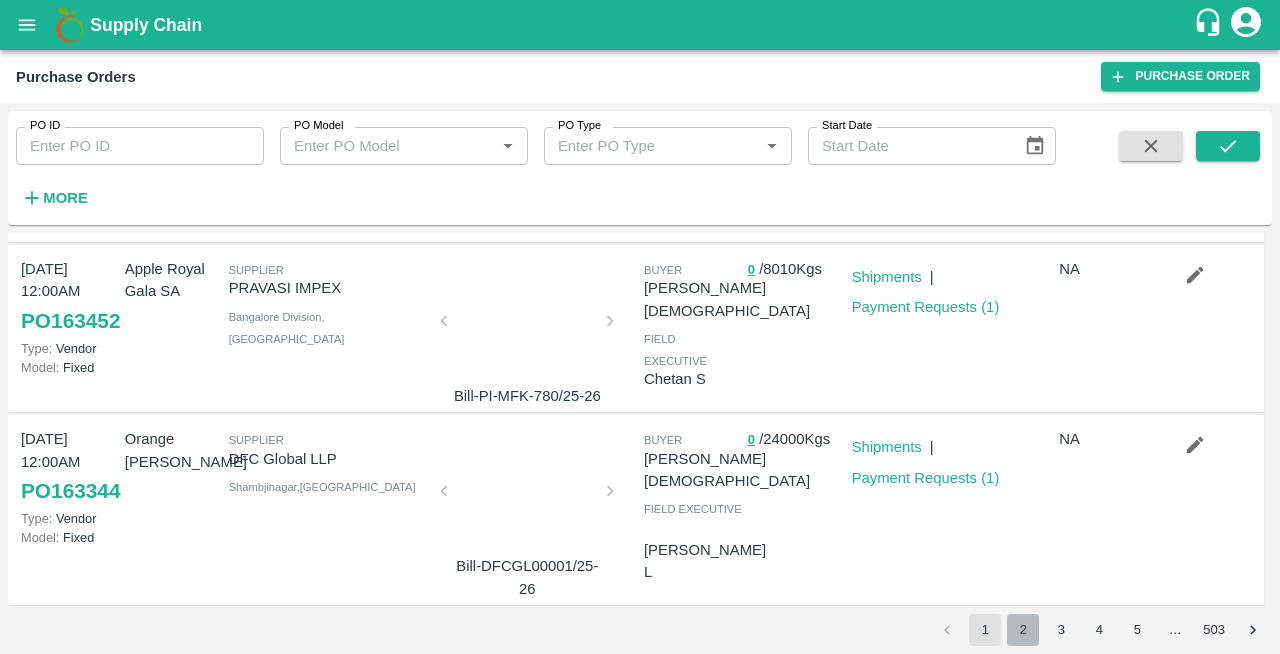 click on "2" at bounding box center (1023, 630) 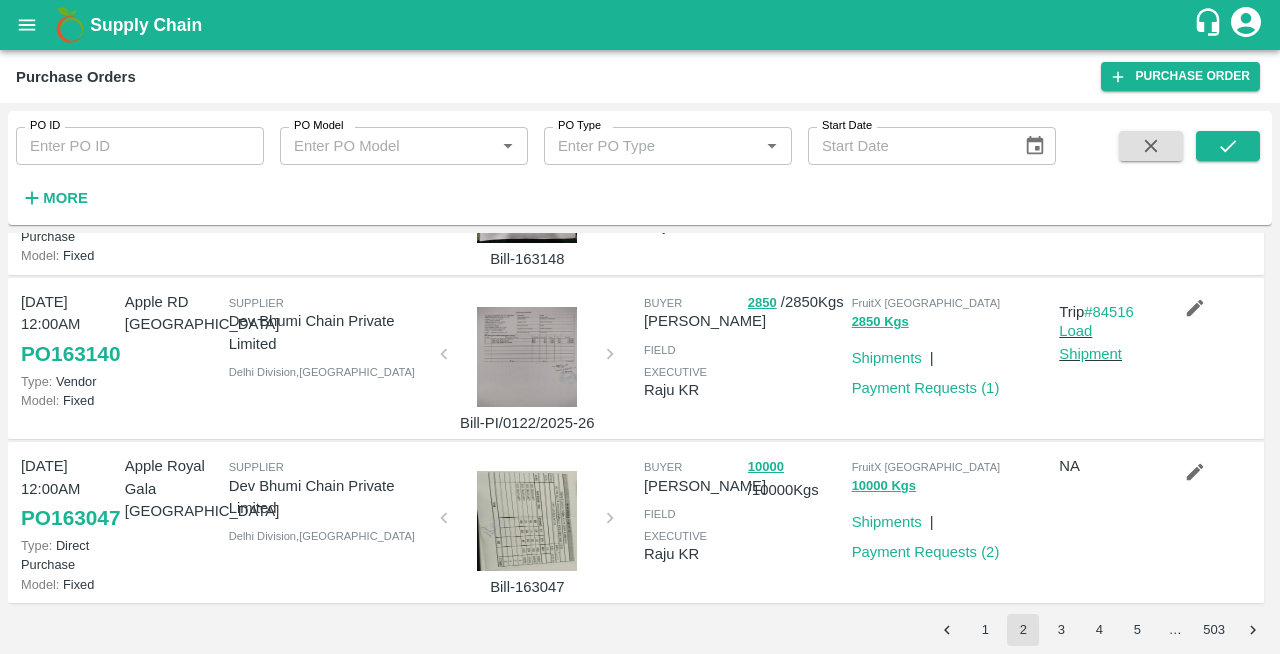 scroll, scrollTop: 1554, scrollLeft: 0, axis: vertical 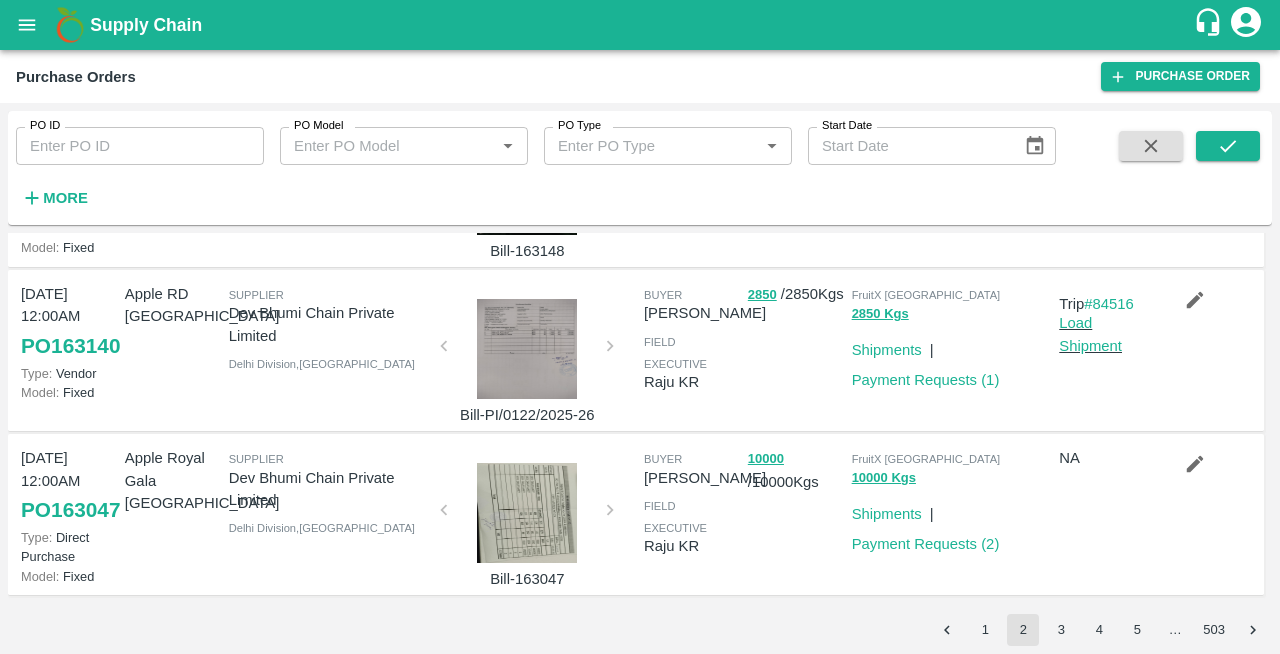 click on "3" at bounding box center [1061, 630] 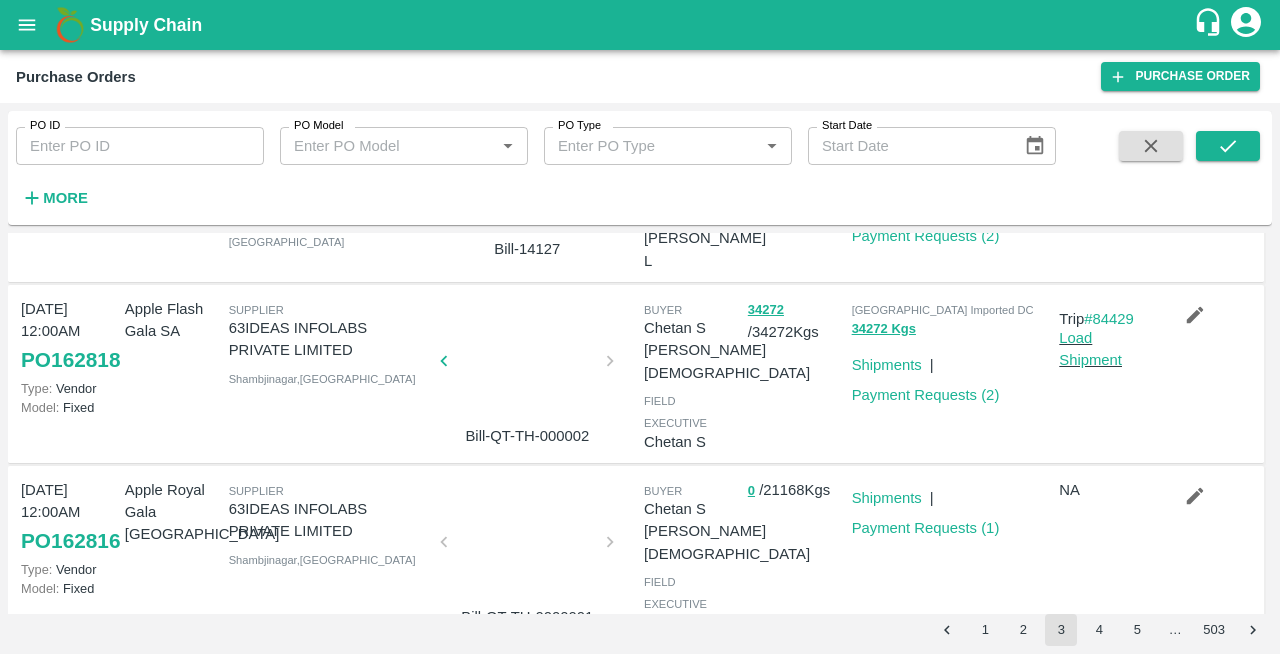 scroll, scrollTop: 1538, scrollLeft: 0, axis: vertical 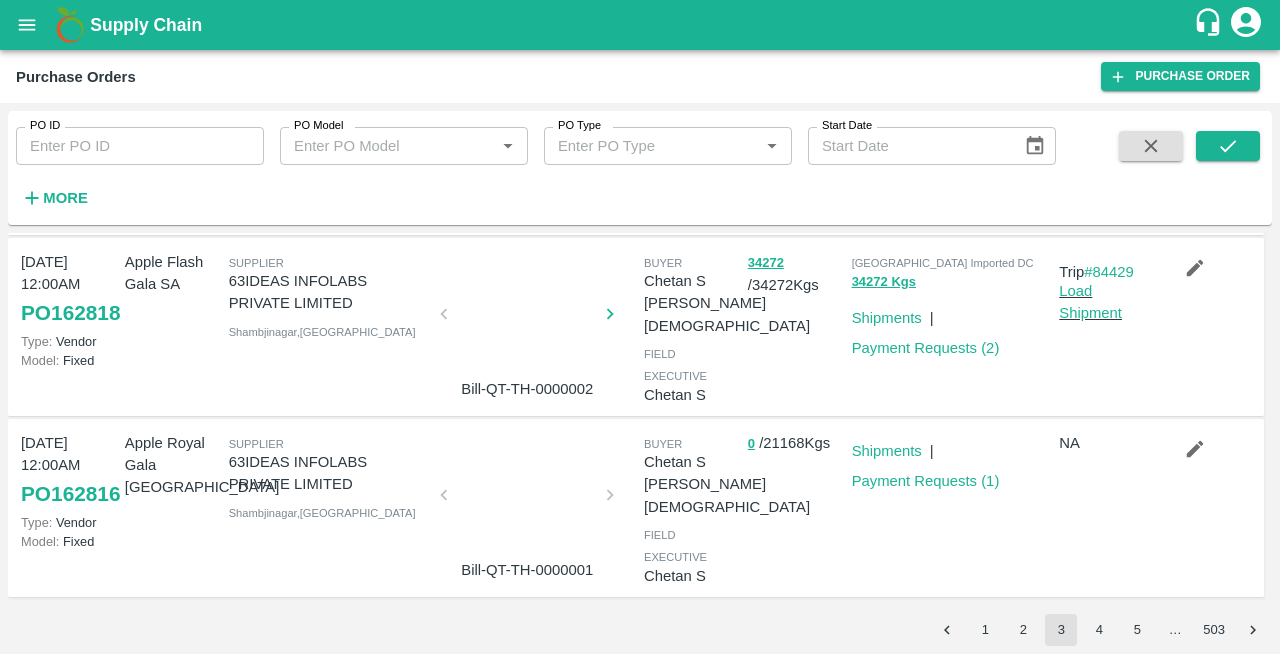 click at bounding box center [527, 320] 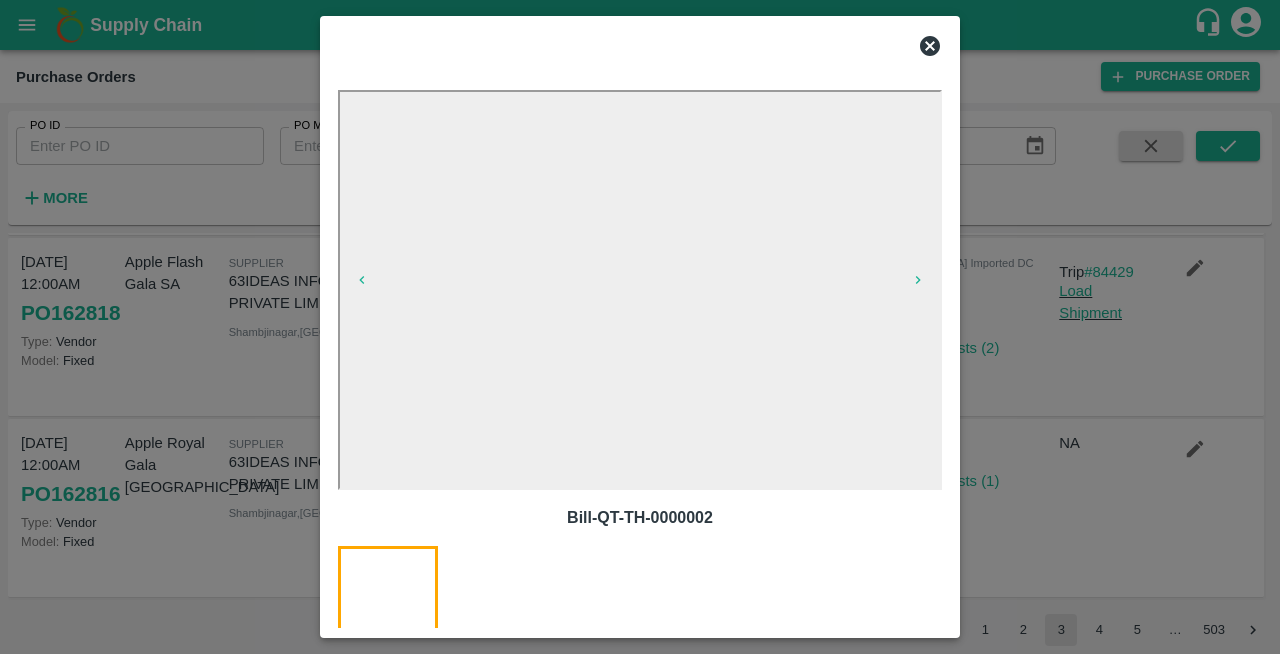 click 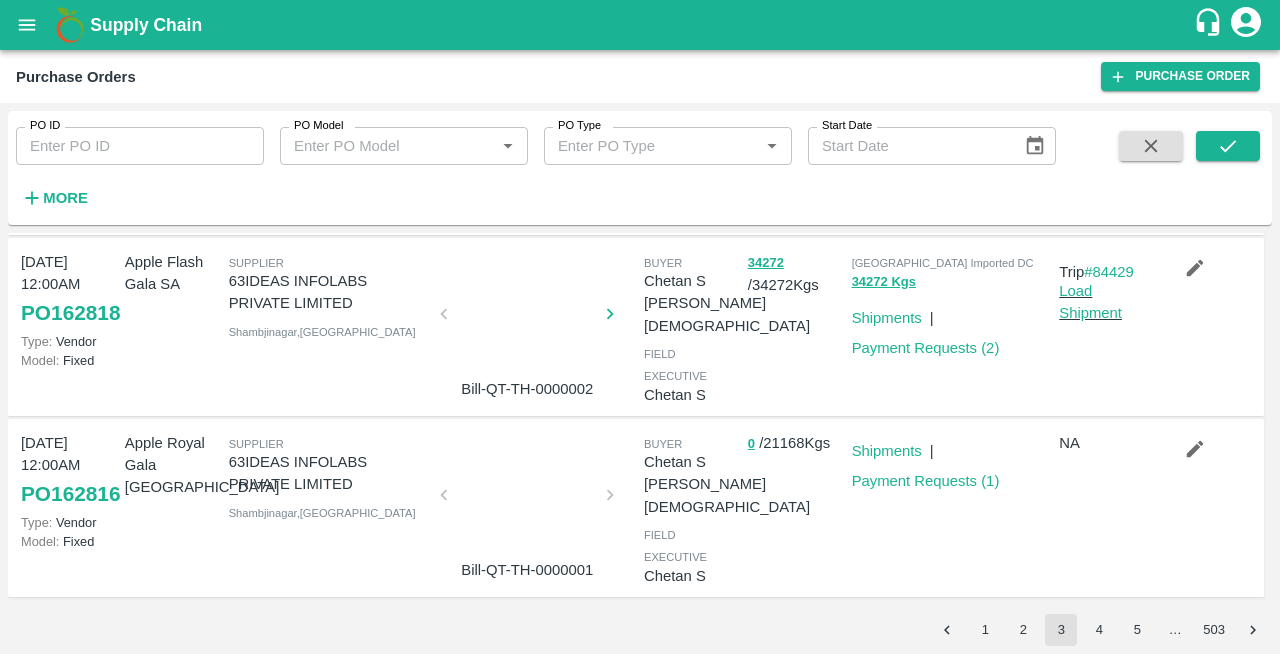 click 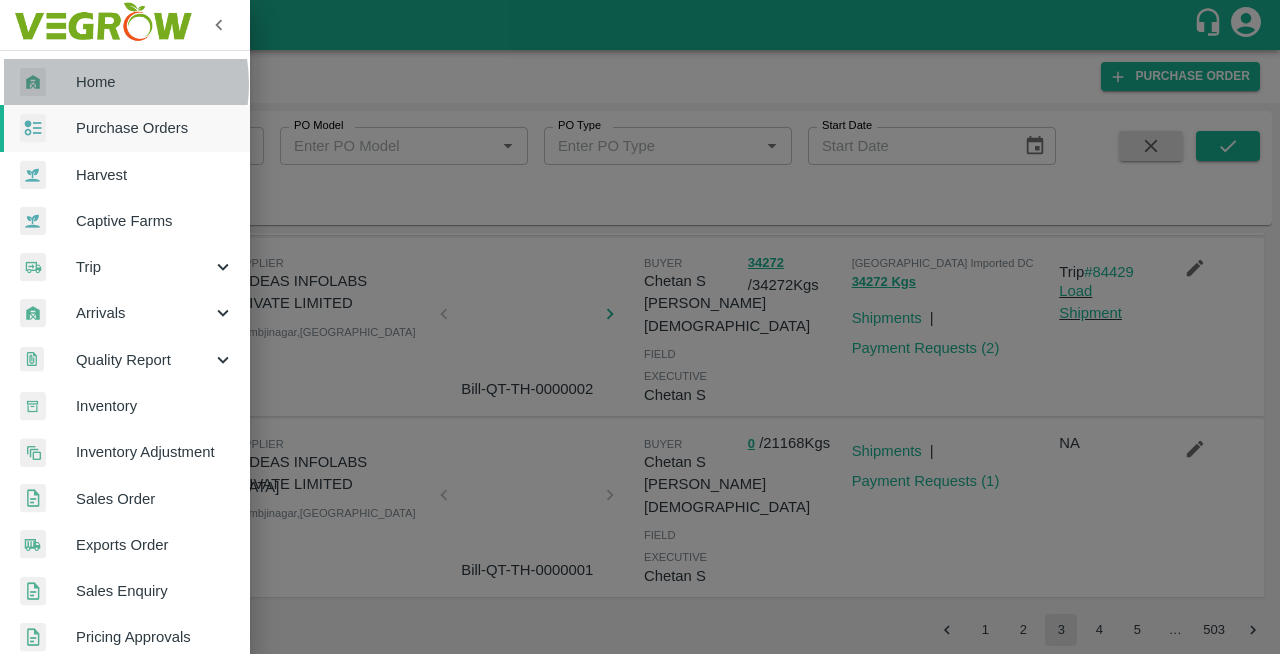 click on "Home" at bounding box center [155, 82] 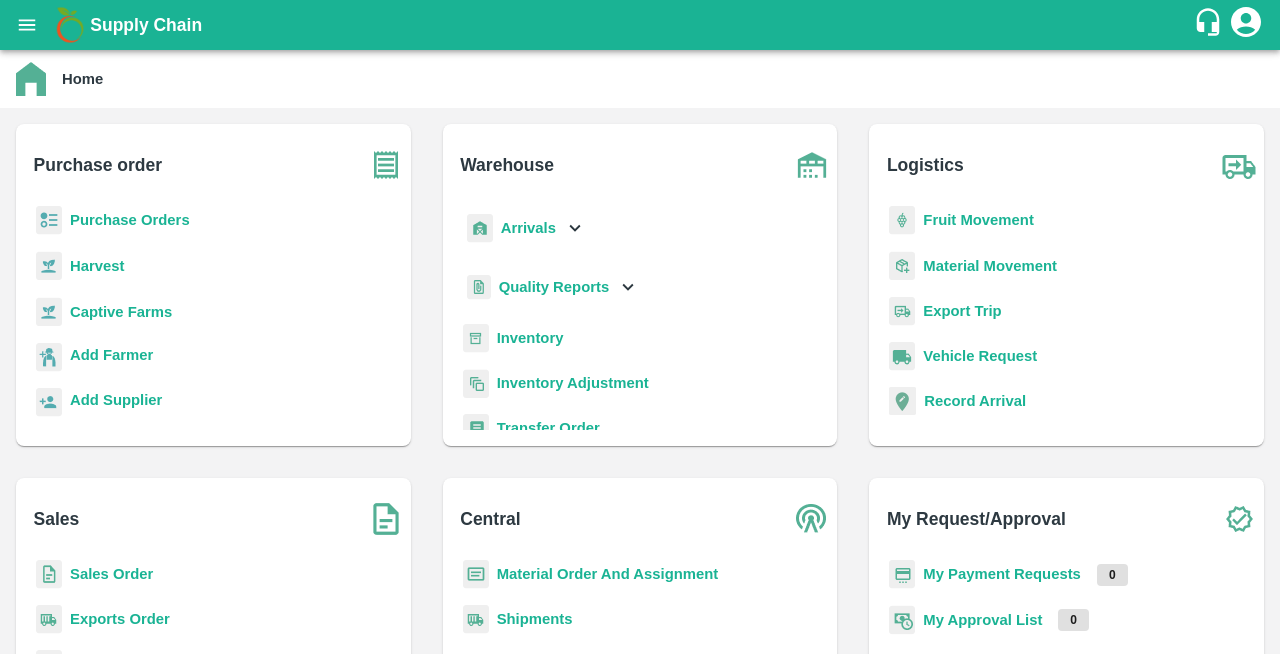 click on "Purchase Orders" at bounding box center (130, 220) 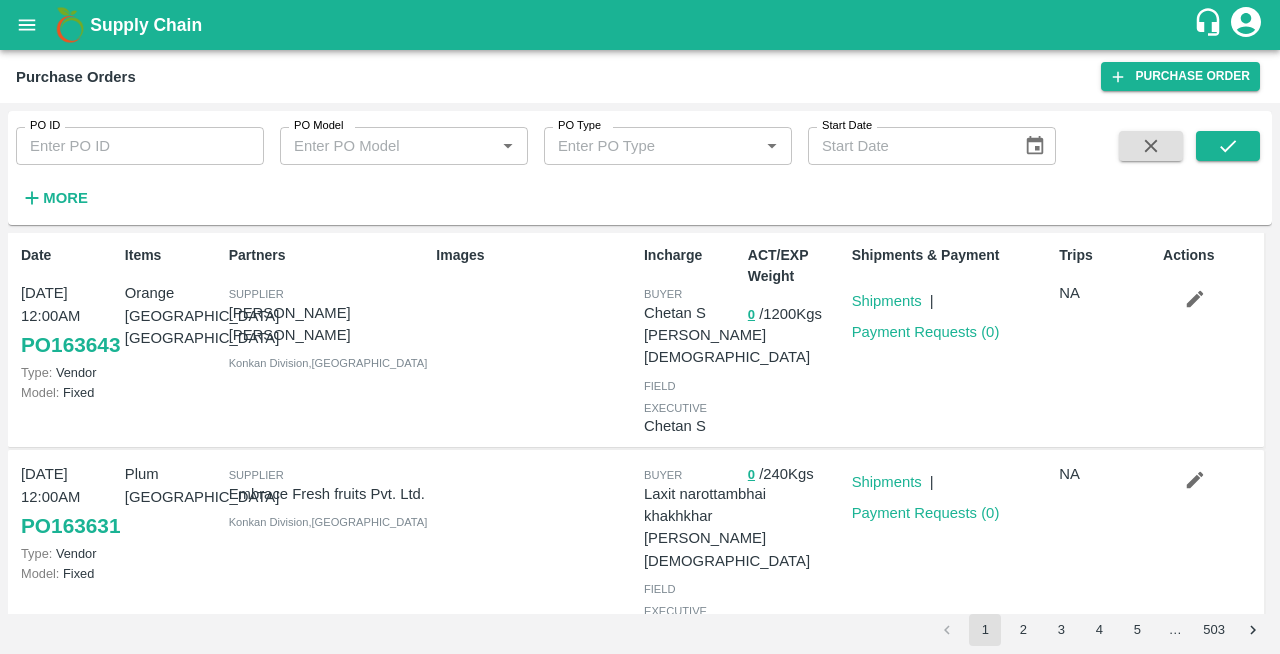 scroll, scrollTop: 0, scrollLeft: 0, axis: both 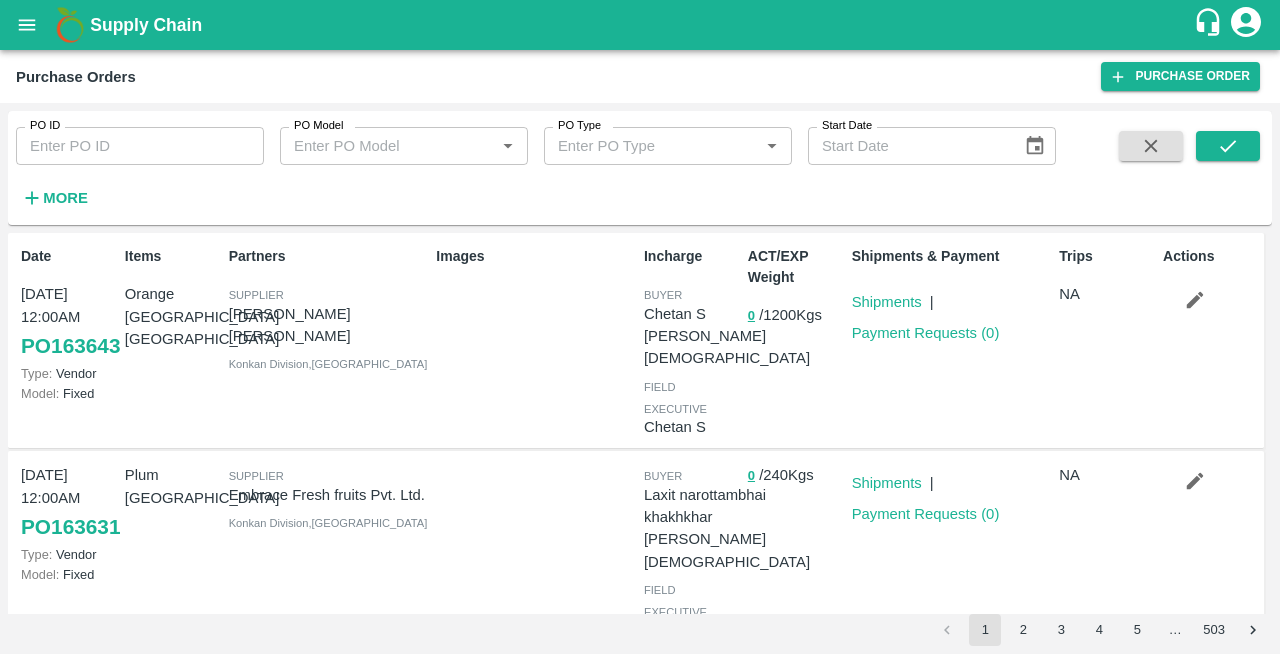click on "Chetan S" at bounding box center (692, 427) 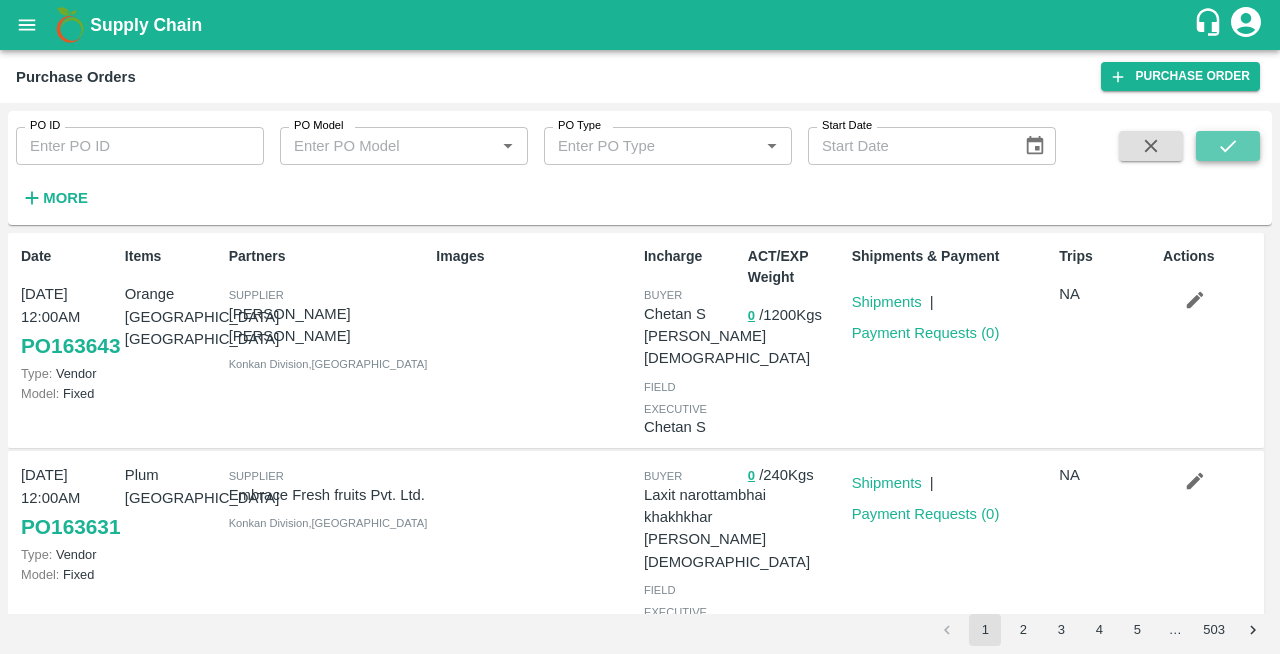 click 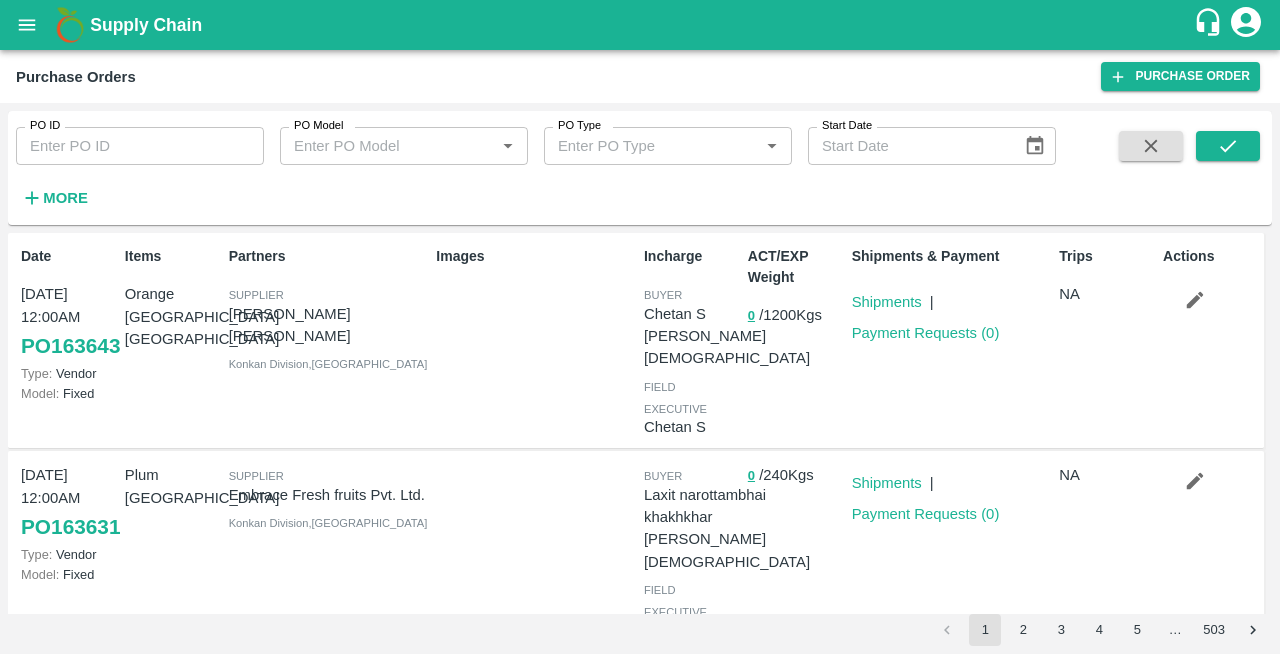 type 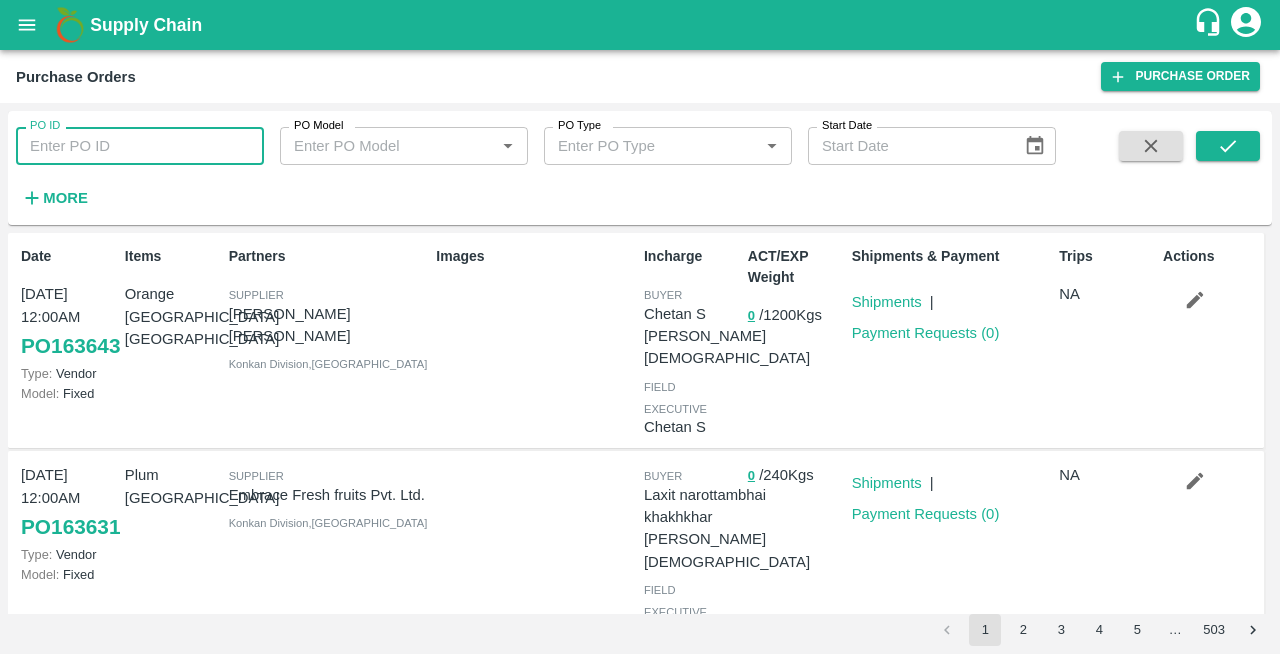 click on "PO ID" at bounding box center [140, 146] 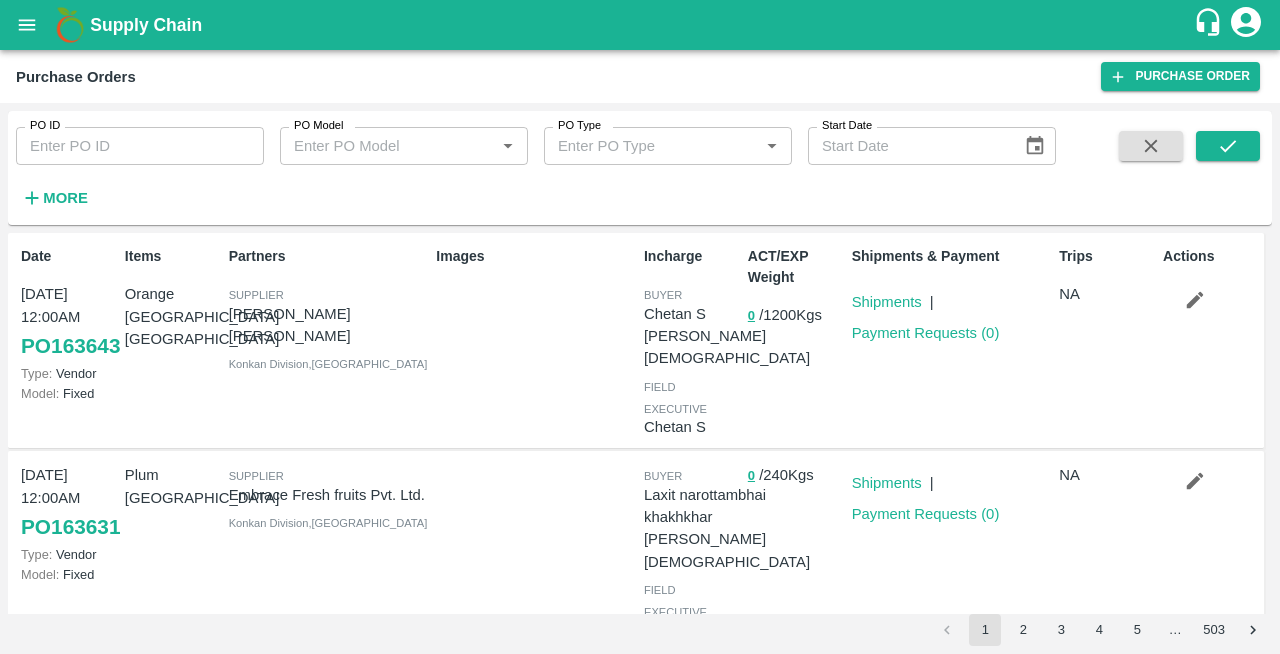 click at bounding box center [532, 551] 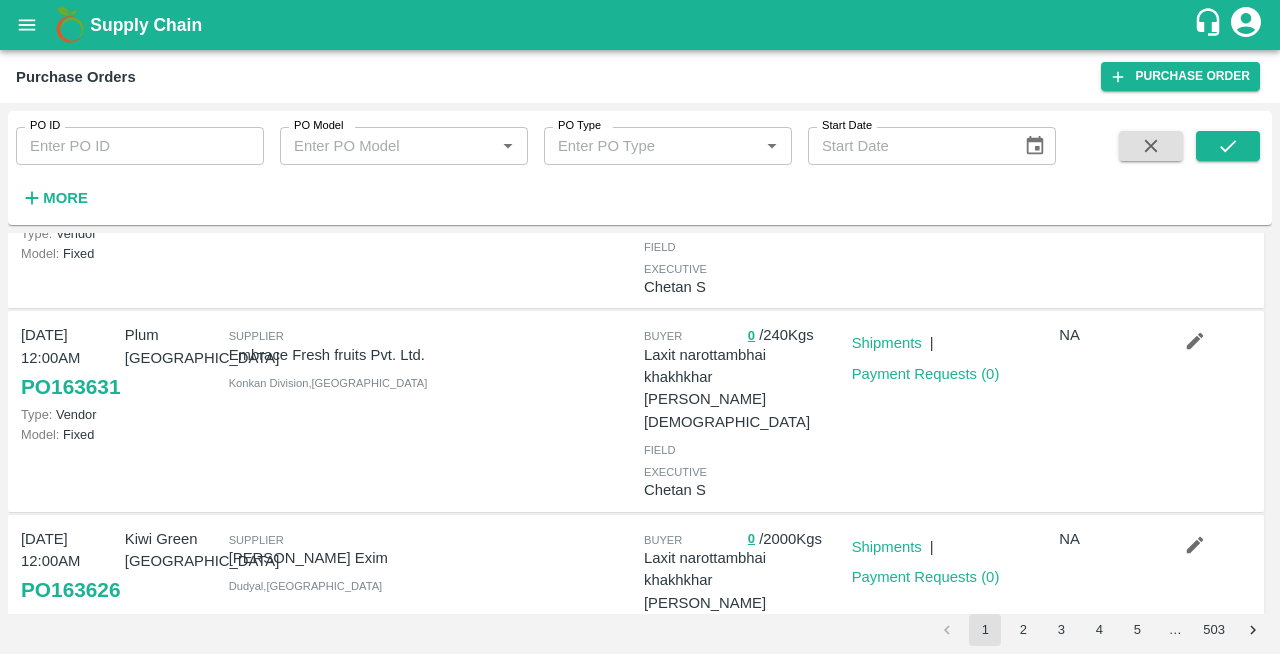 scroll, scrollTop: 141, scrollLeft: 0, axis: vertical 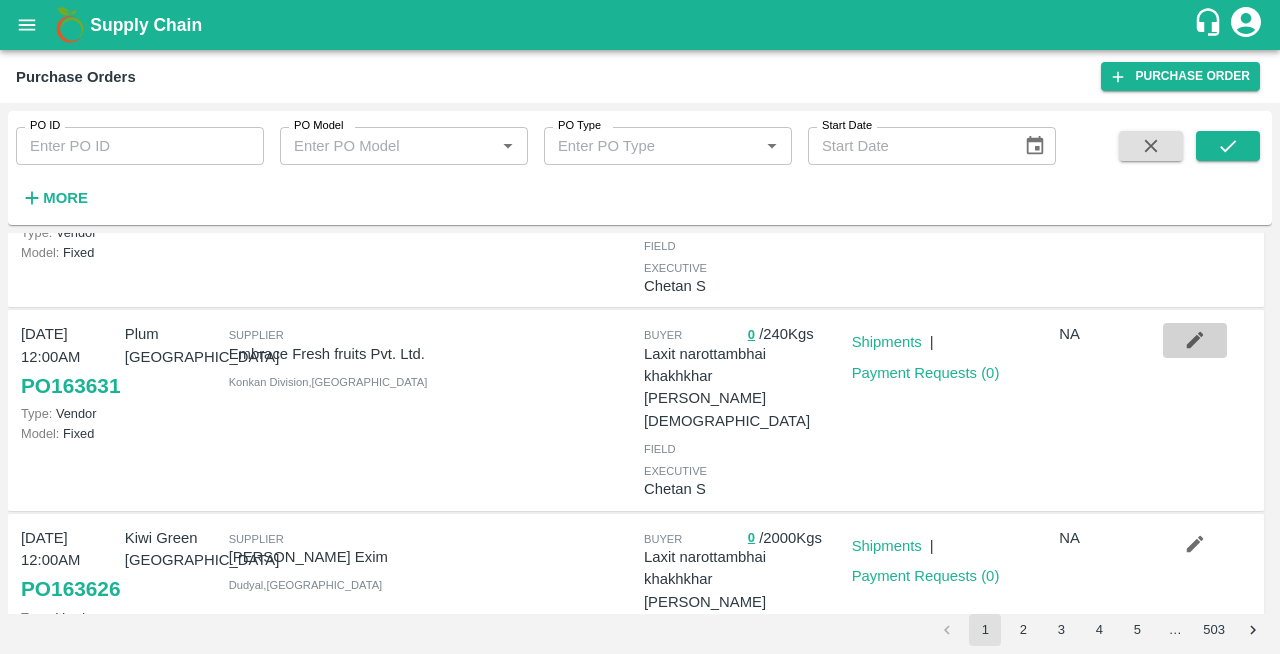 click 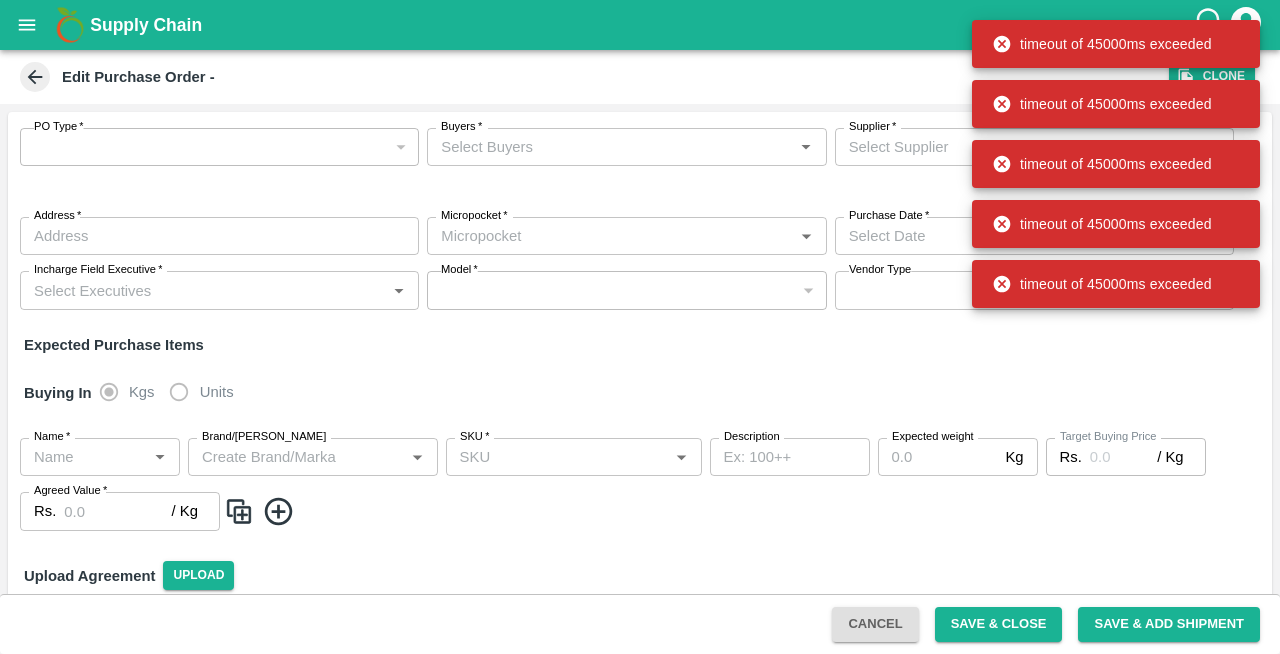 type on "NA" 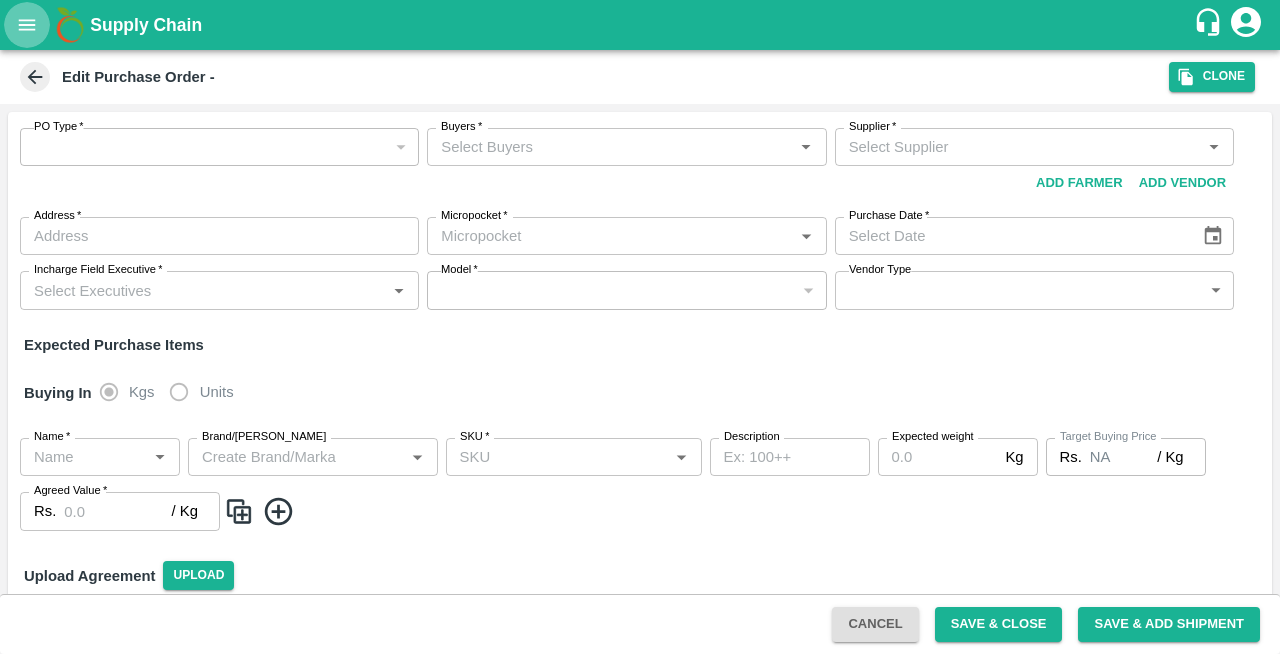 click 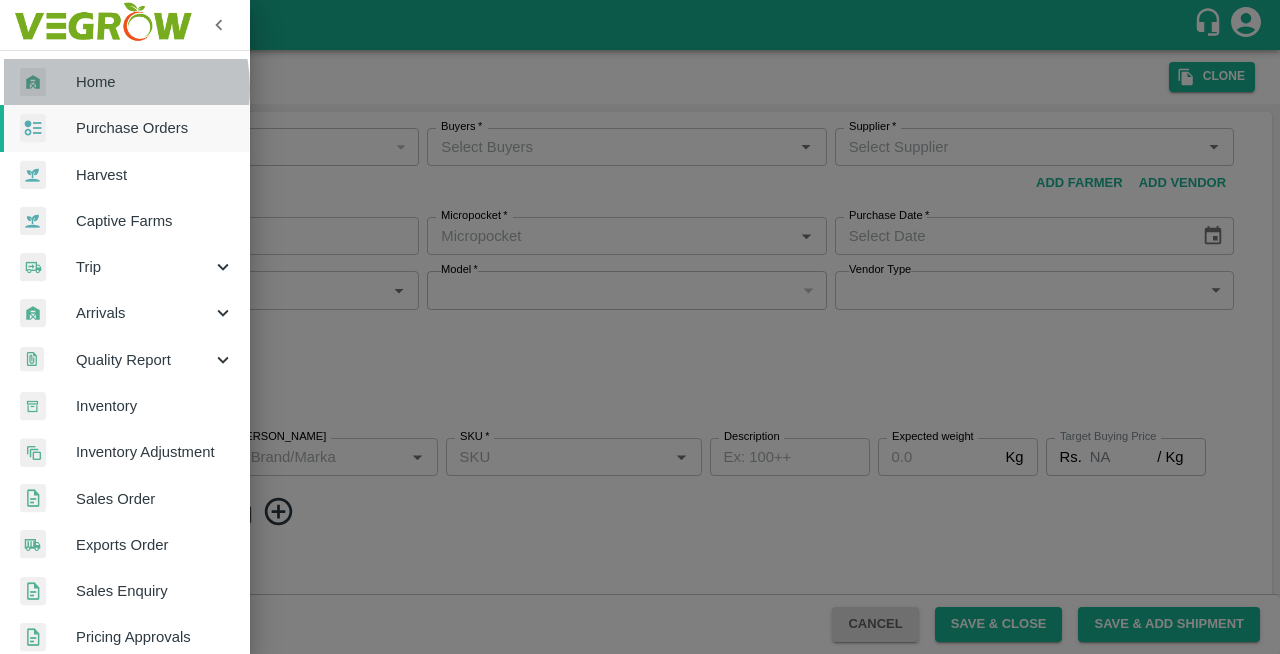 click on "Home" at bounding box center (155, 82) 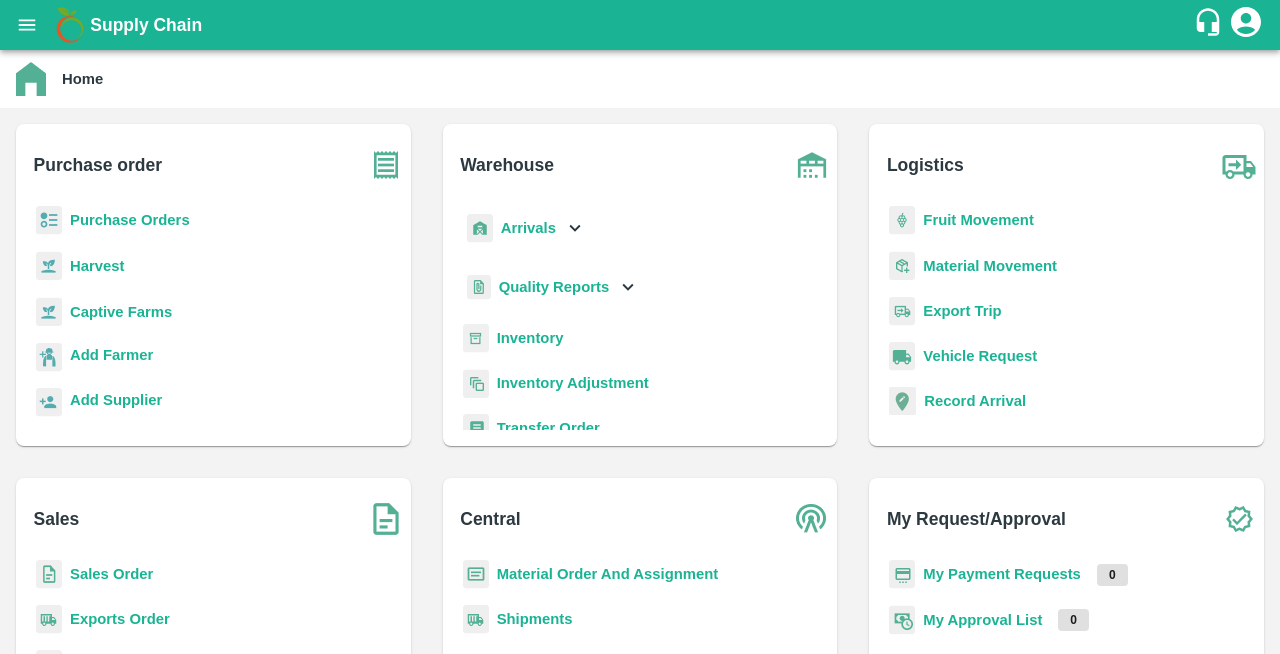 click on "Purchase Orders" at bounding box center [130, 220] 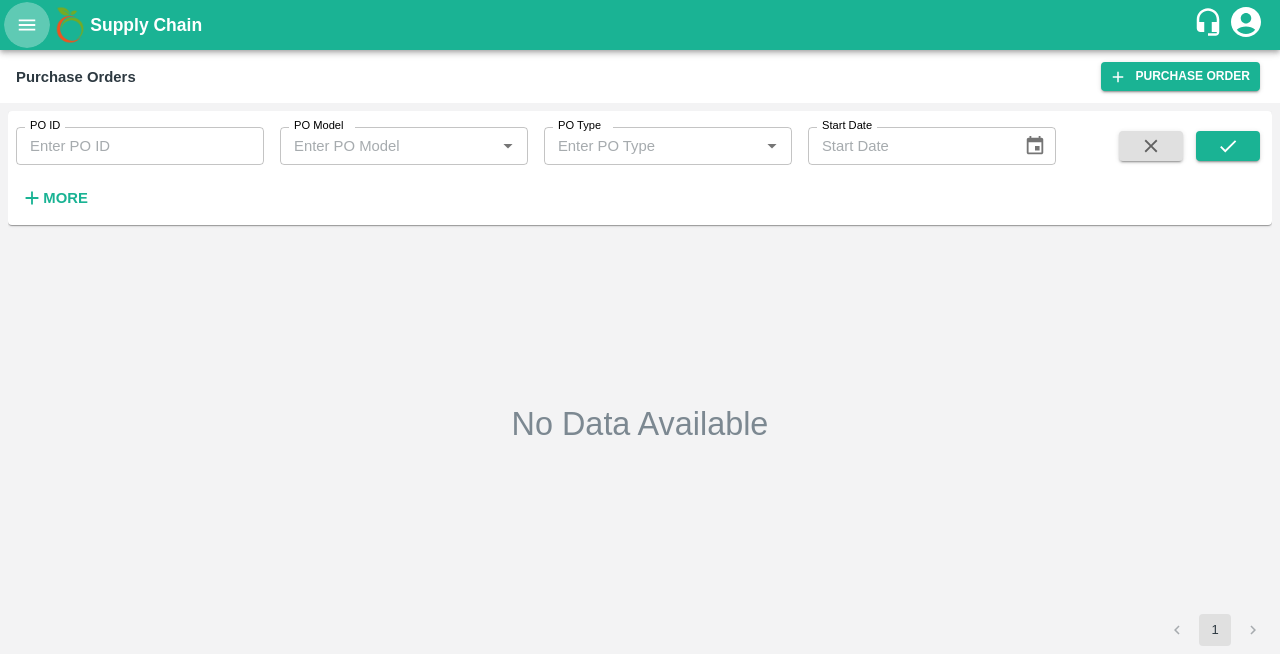 click 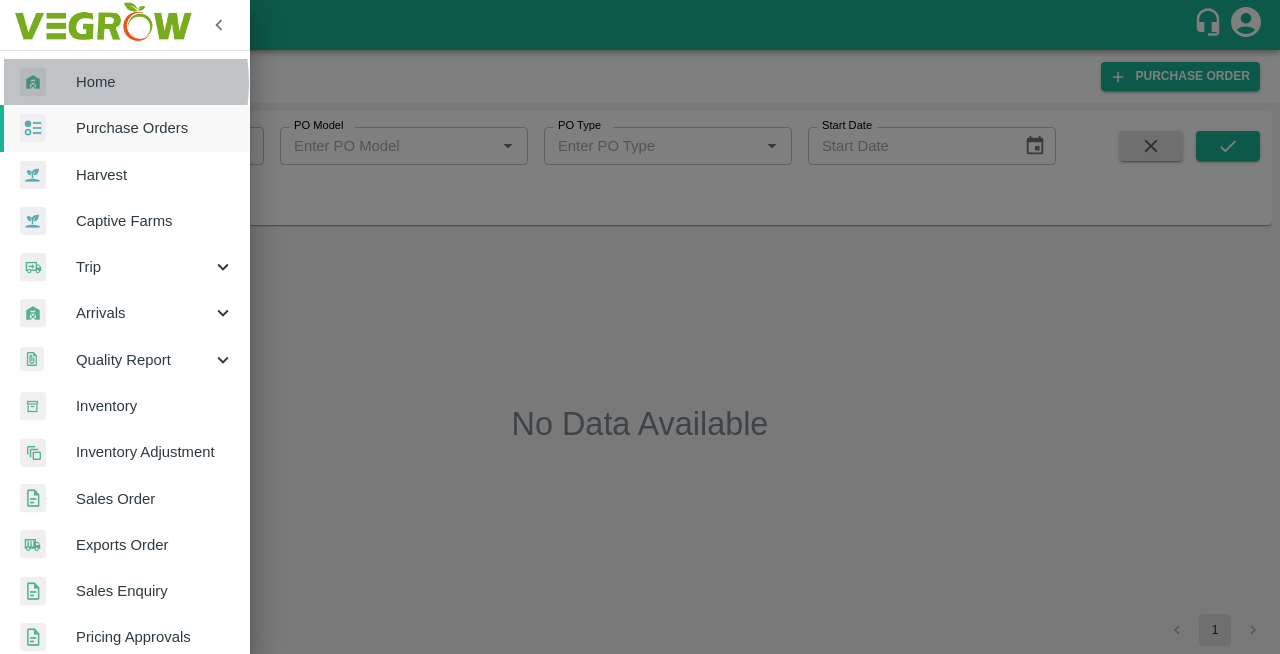 click on "Home" at bounding box center (155, 82) 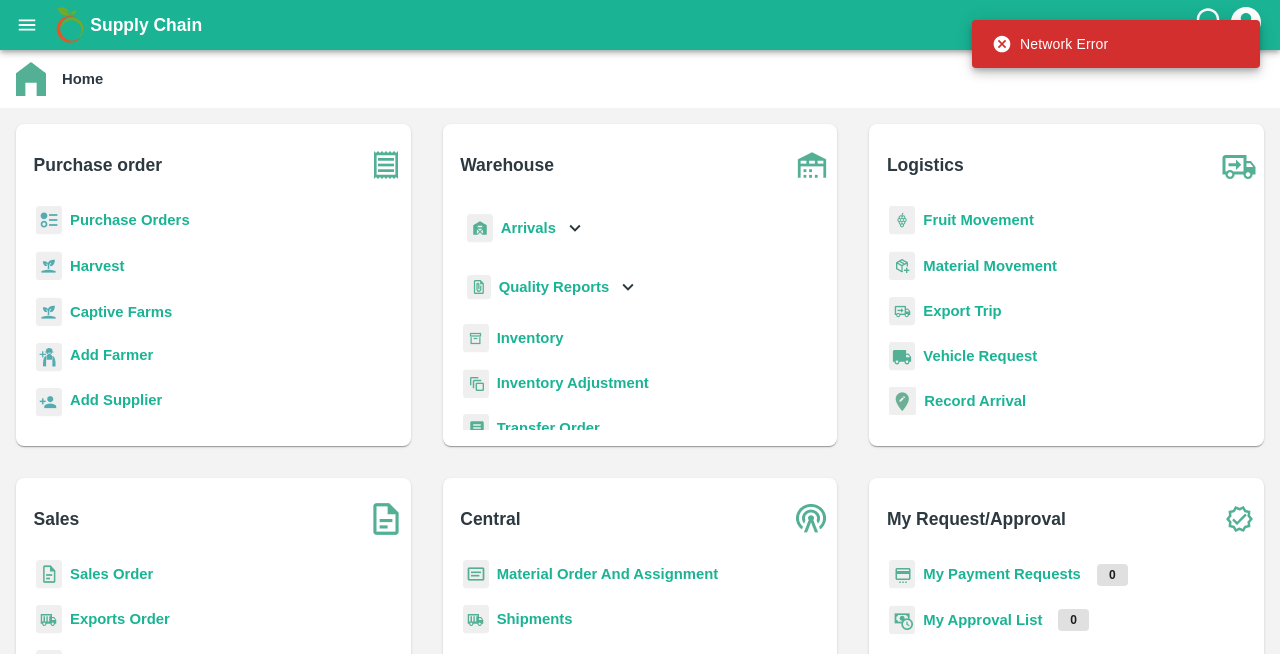 click on "Purchase Orders" at bounding box center [130, 220] 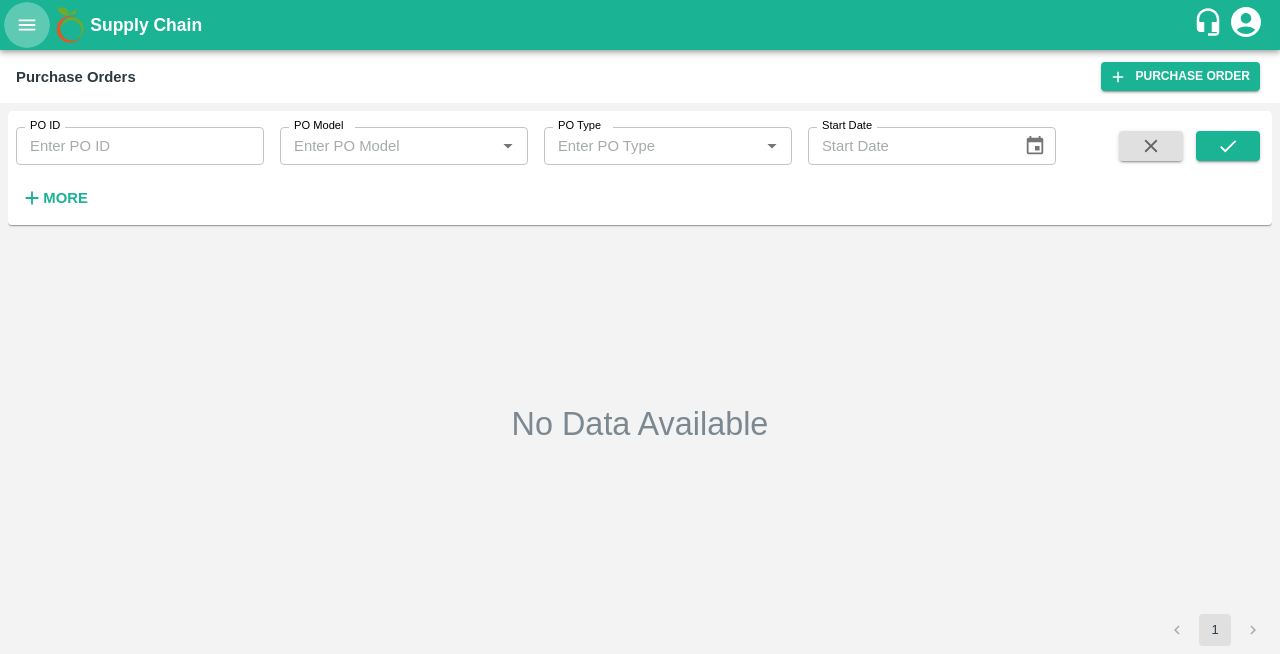 click at bounding box center (27, 25) 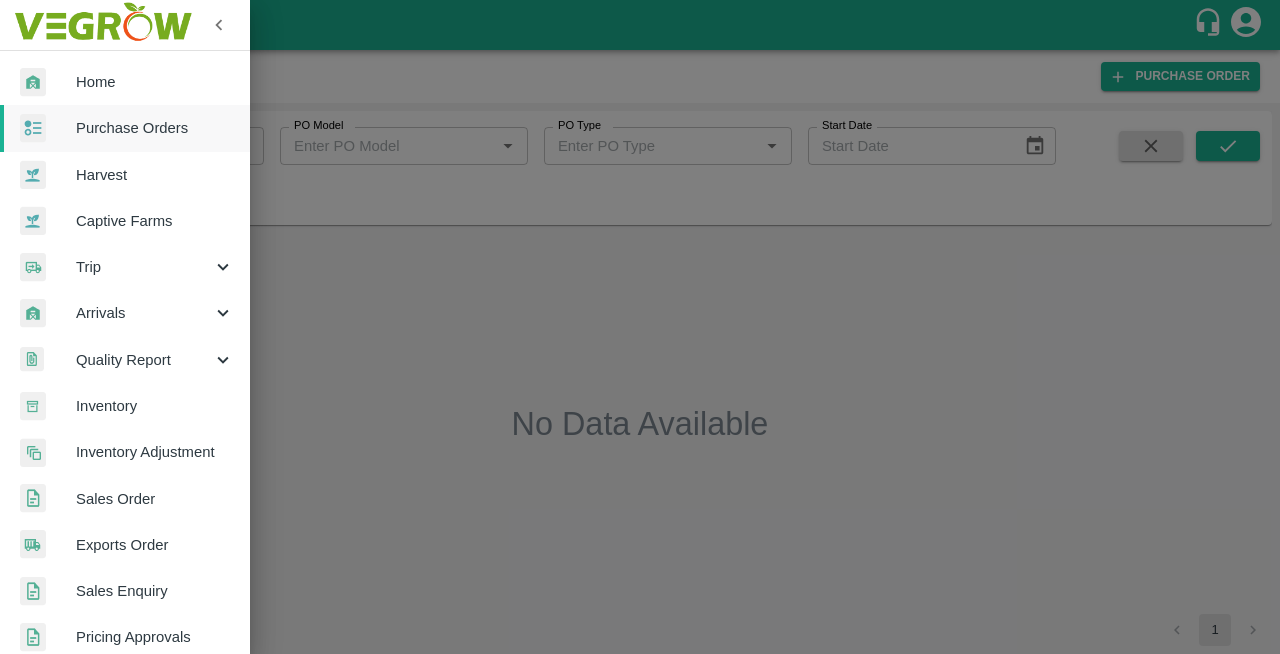 click on "Home" at bounding box center (155, 82) 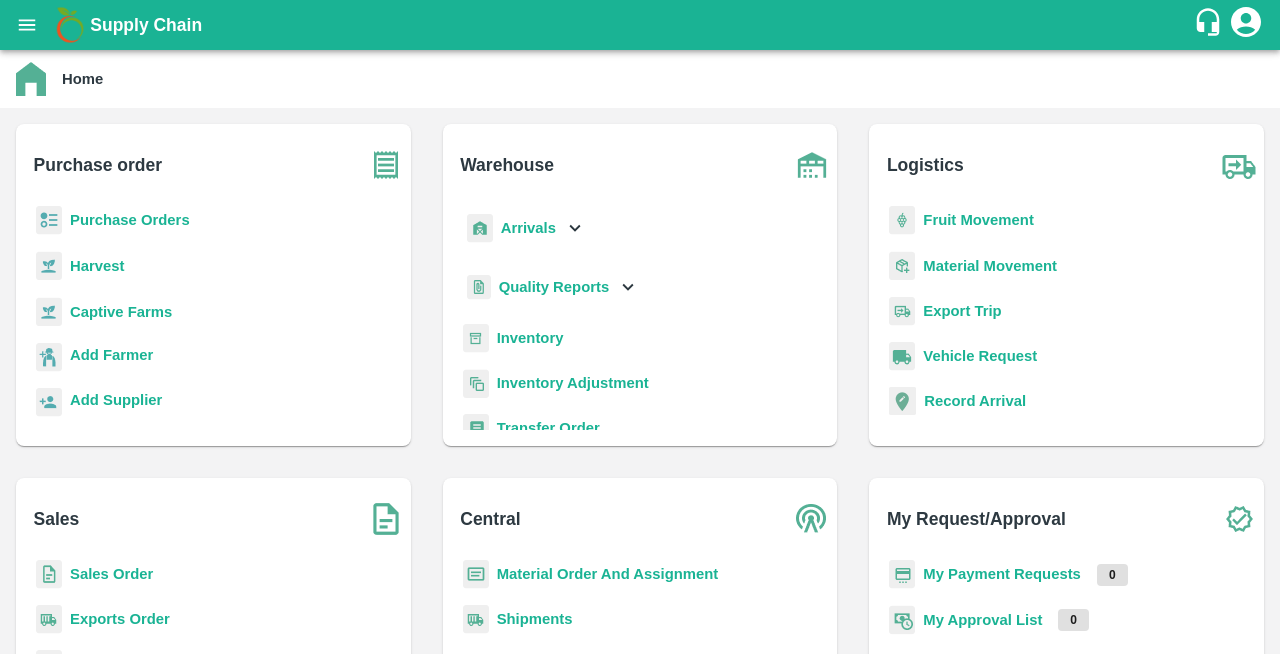 click on "Purchase Orders" at bounding box center [130, 220] 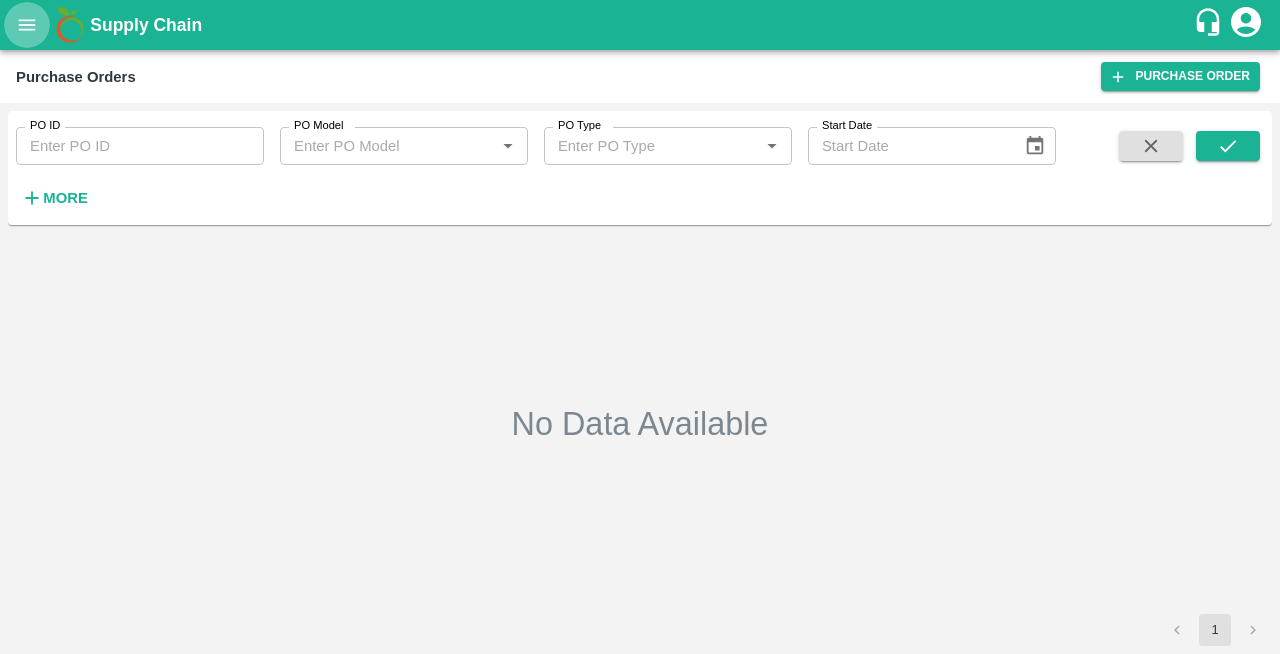 click 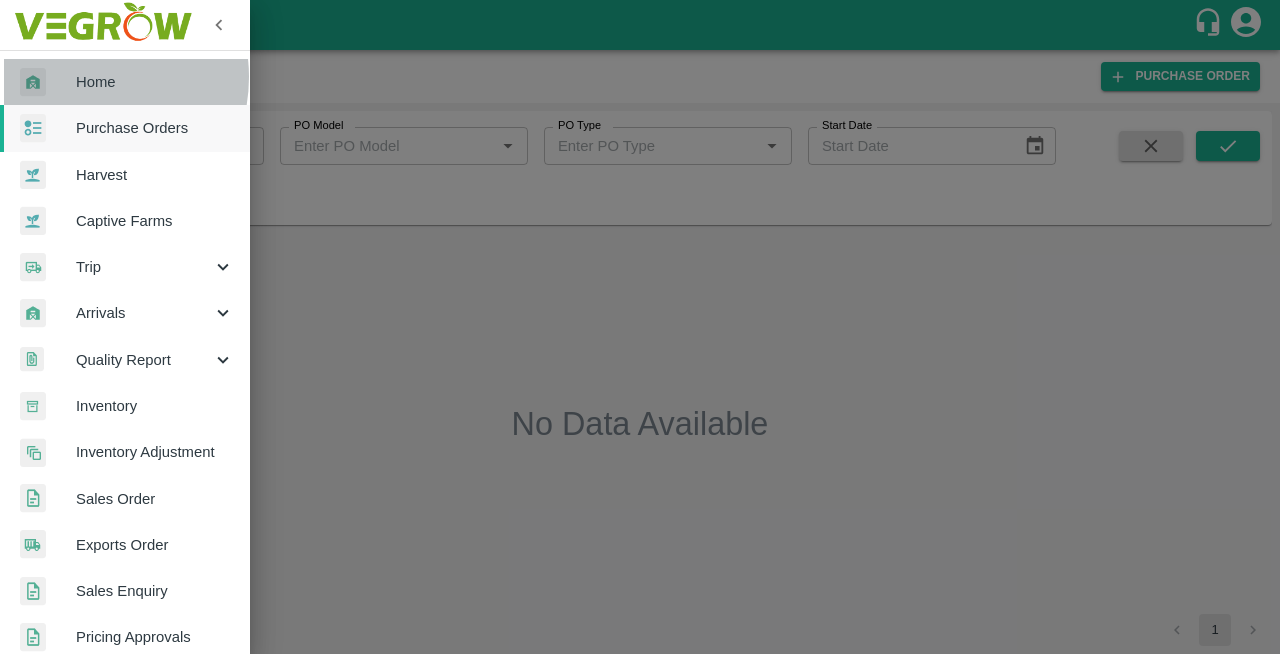 click on "Home" at bounding box center (155, 82) 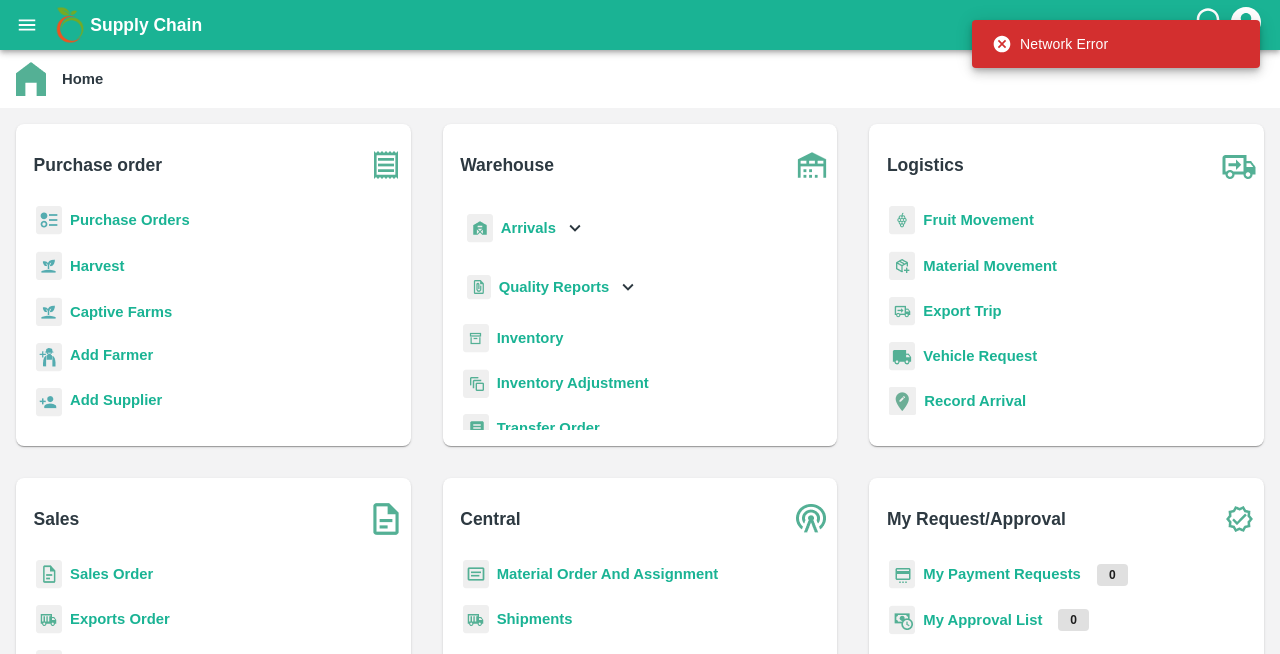 click on "Central Material Order And Assignment Shipments" at bounding box center [640, 639] 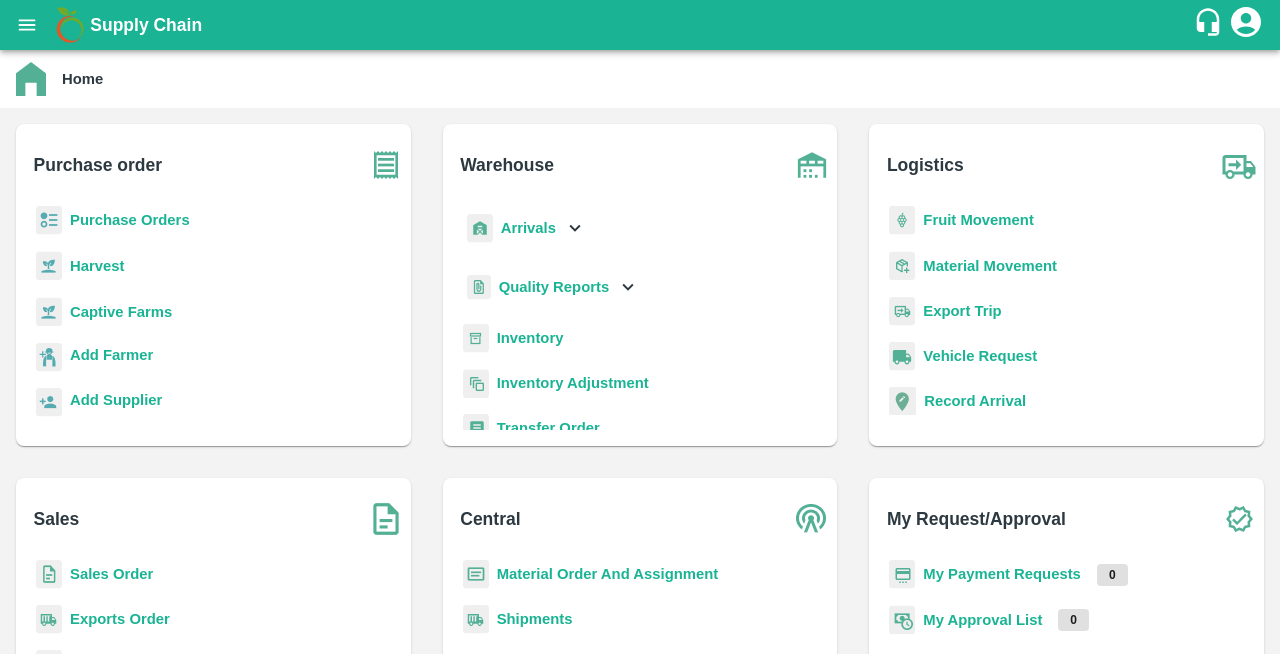 click on "Purchase Orders" at bounding box center [130, 220] 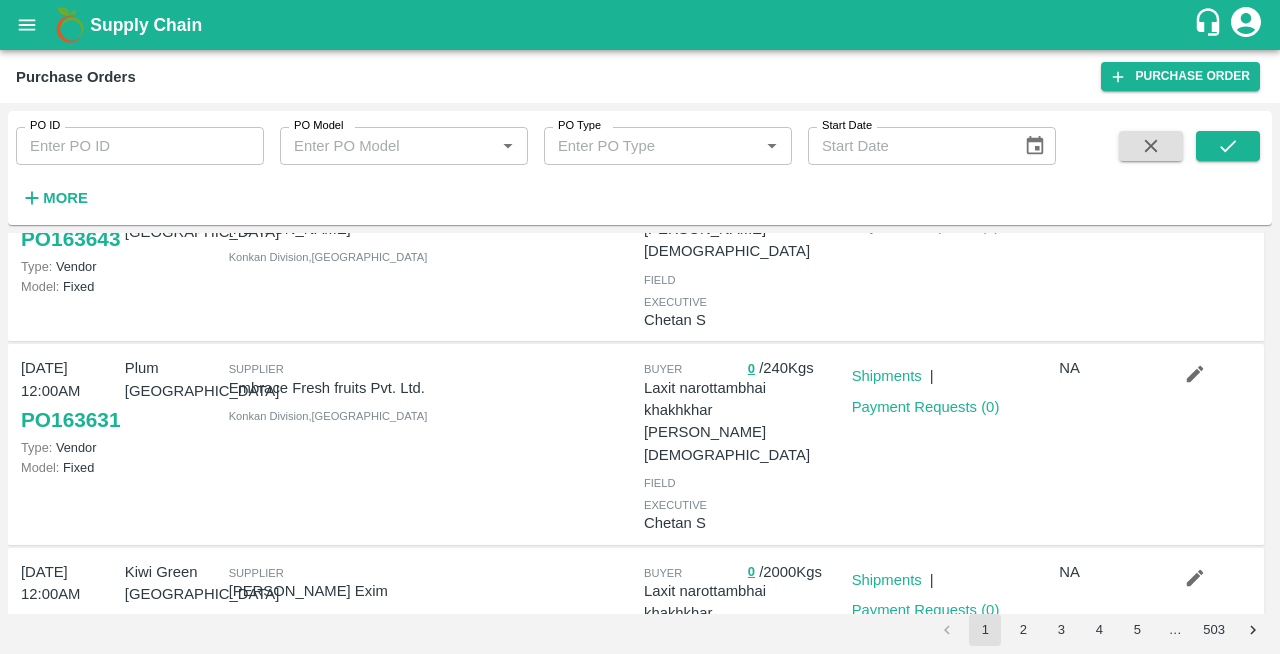 scroll, scrollTop: 108, scrollLeft: 0, axis: vertical 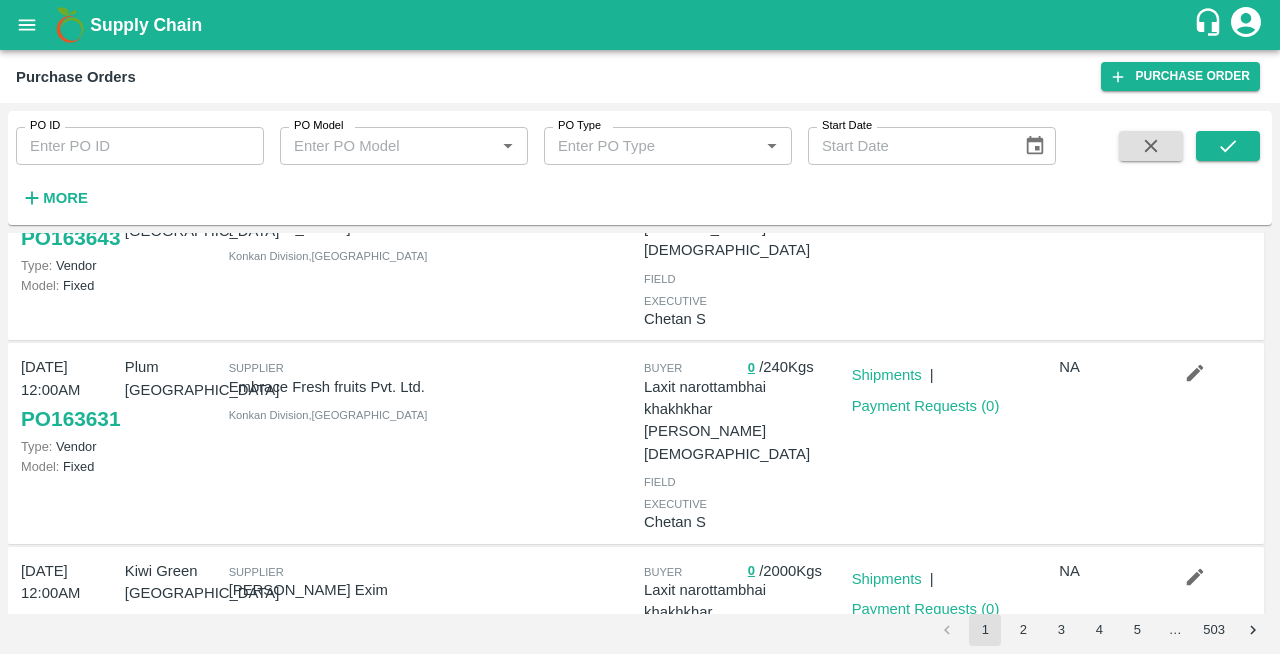 click 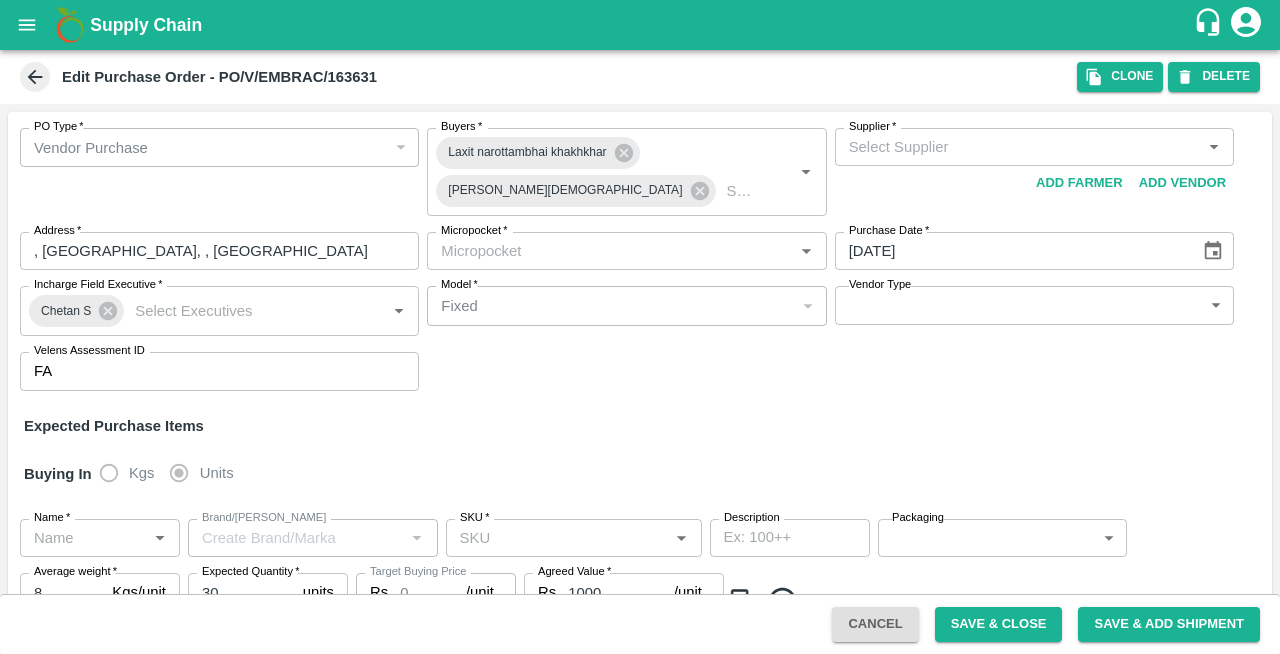 type on "Embrace Fresh fruits Pvt. Ltd.-undefined" 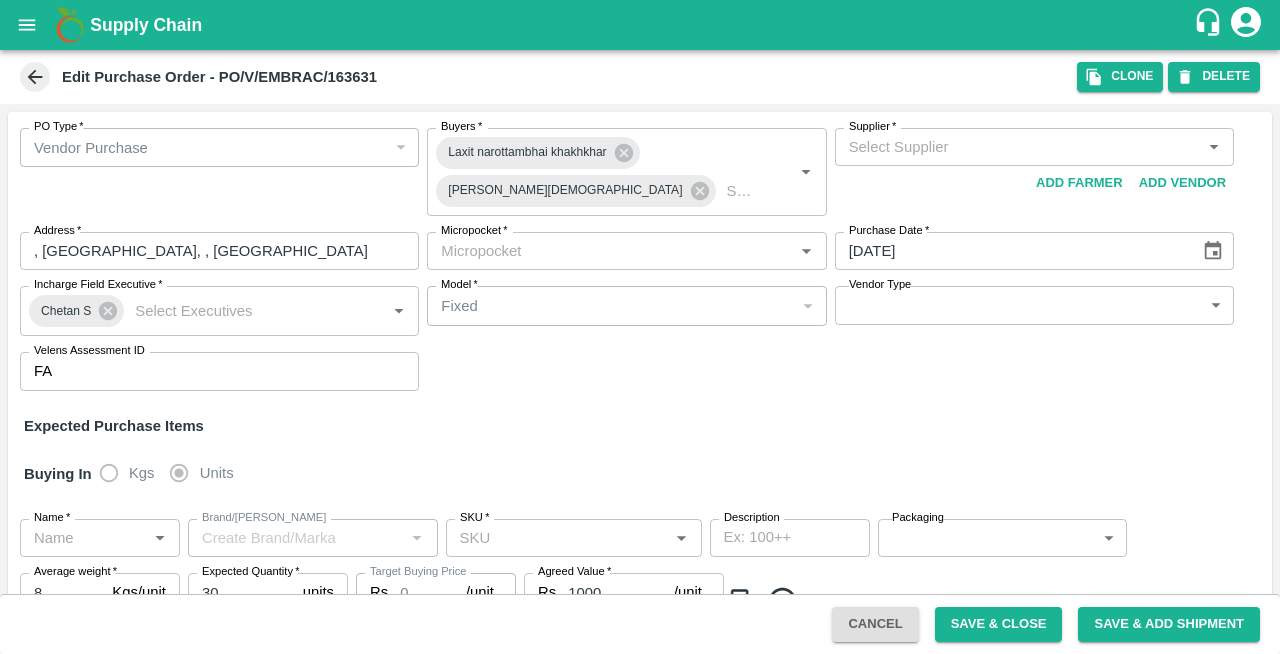 type on "82-[GEOGRAPHIC_DATA]" 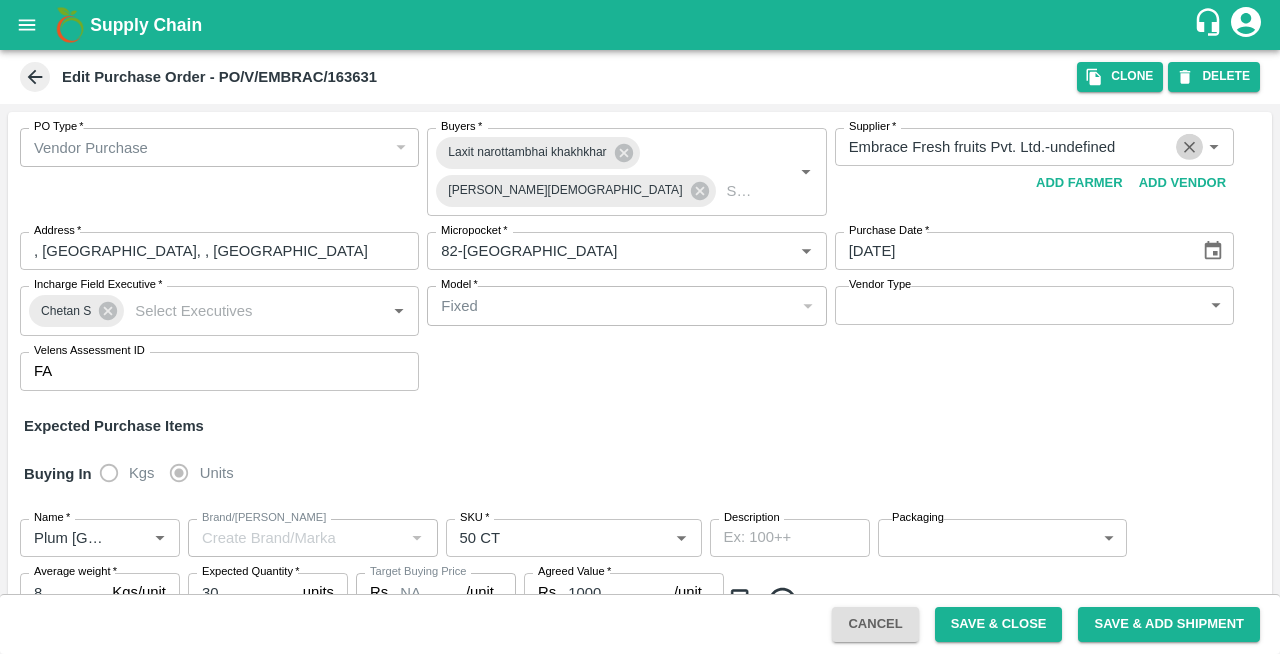 click 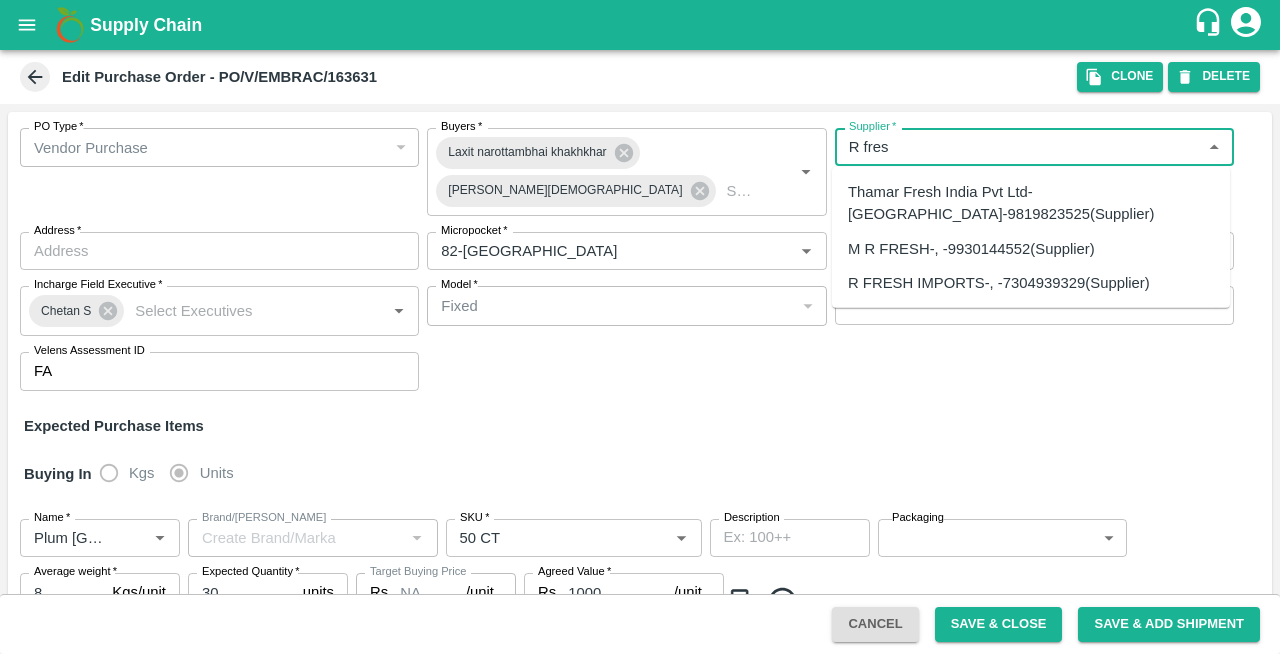 click on "R FRESH IMPORTS-, -7304939329(Supplier)" at bounding box center [999, 283] 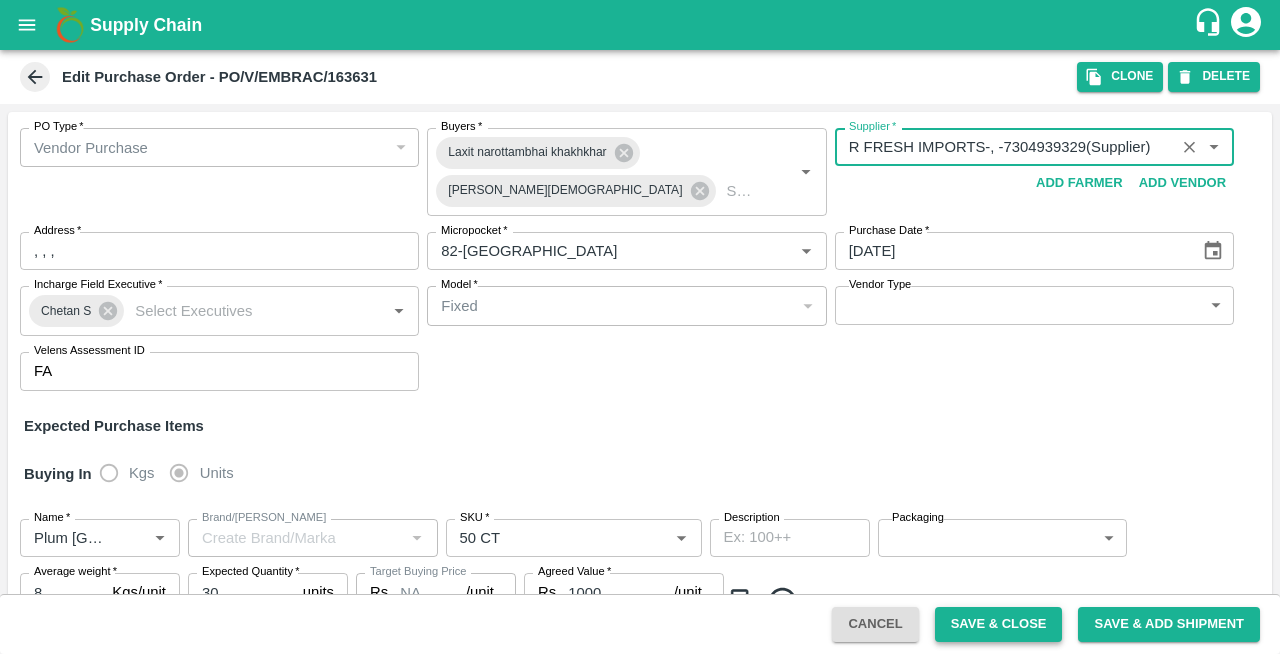 type on "R FRESH IMPORTS-, -7304939329(Supplier)" 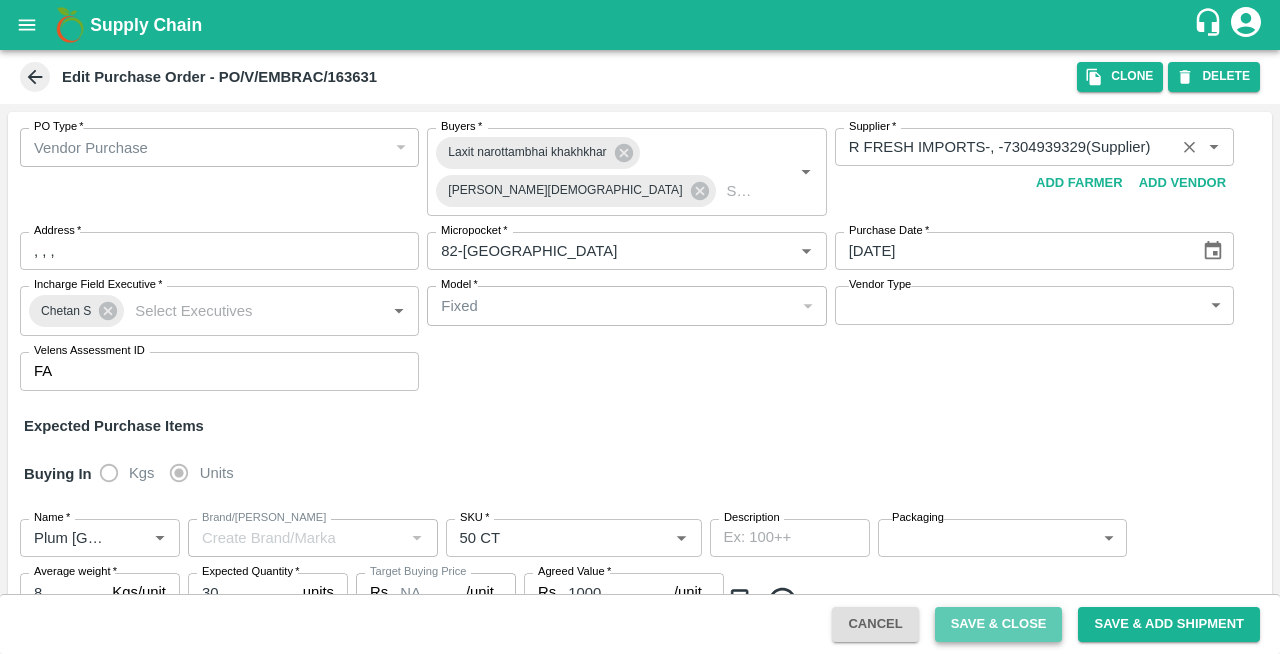 click on "Save & Close" at bounding box center [999, 624] 